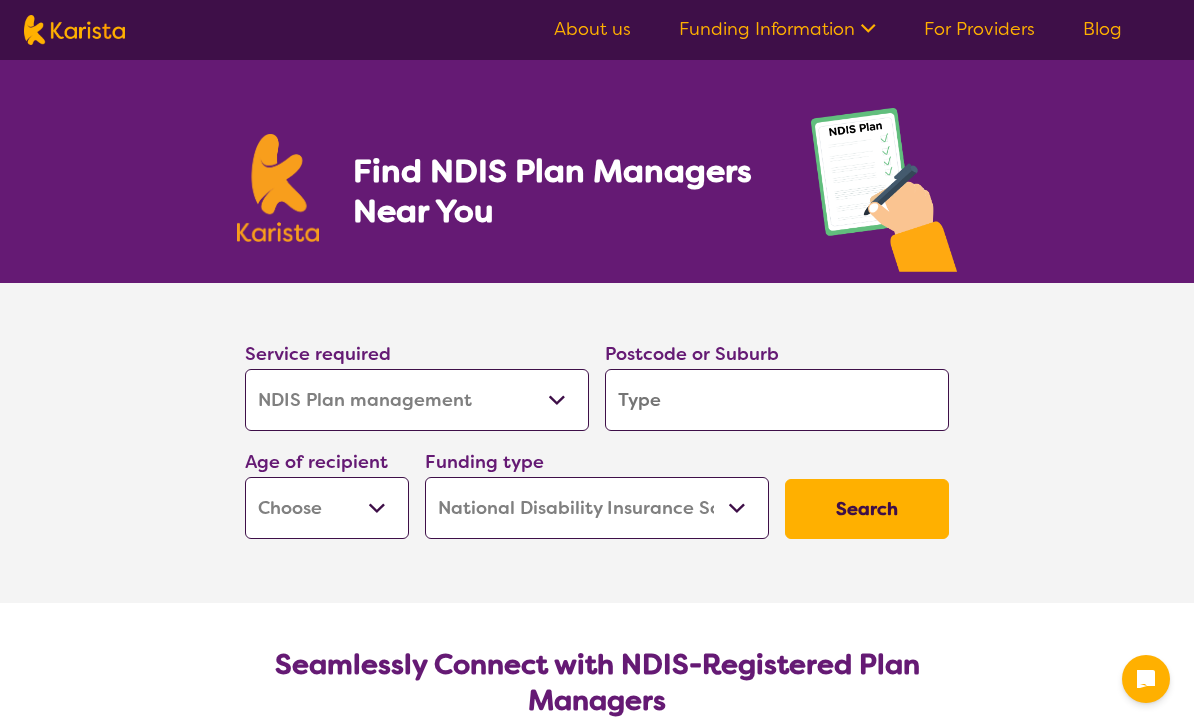 select on "NDIS Plan management" 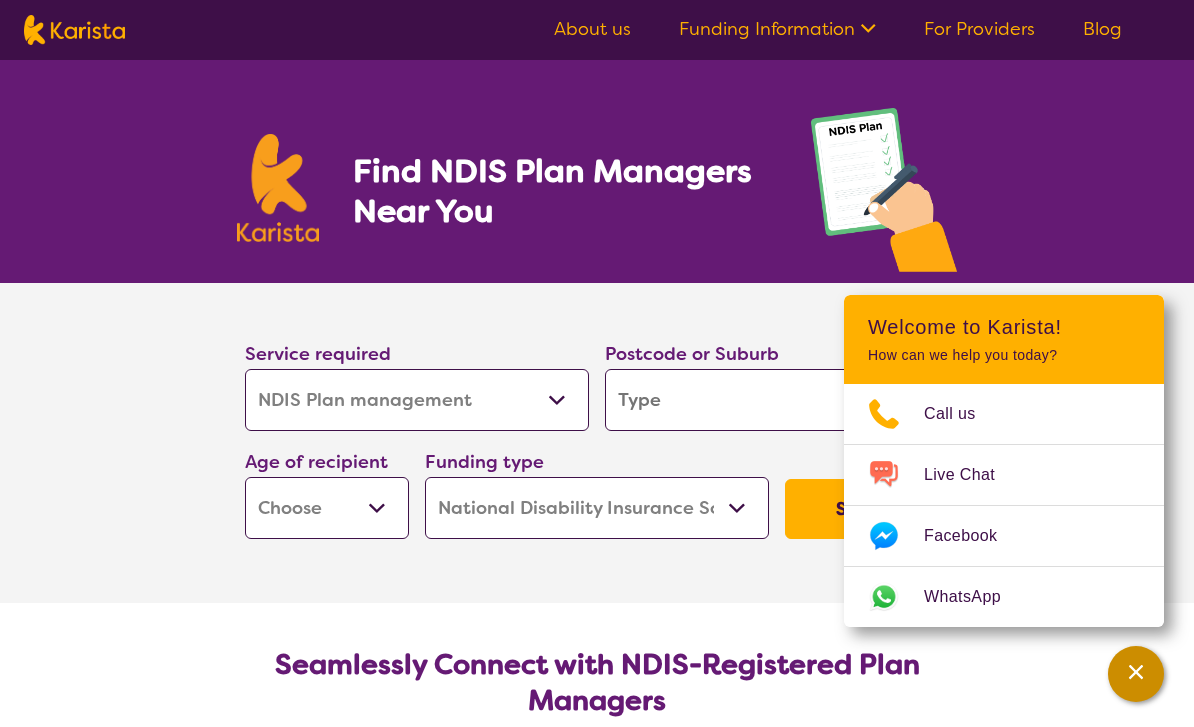 click 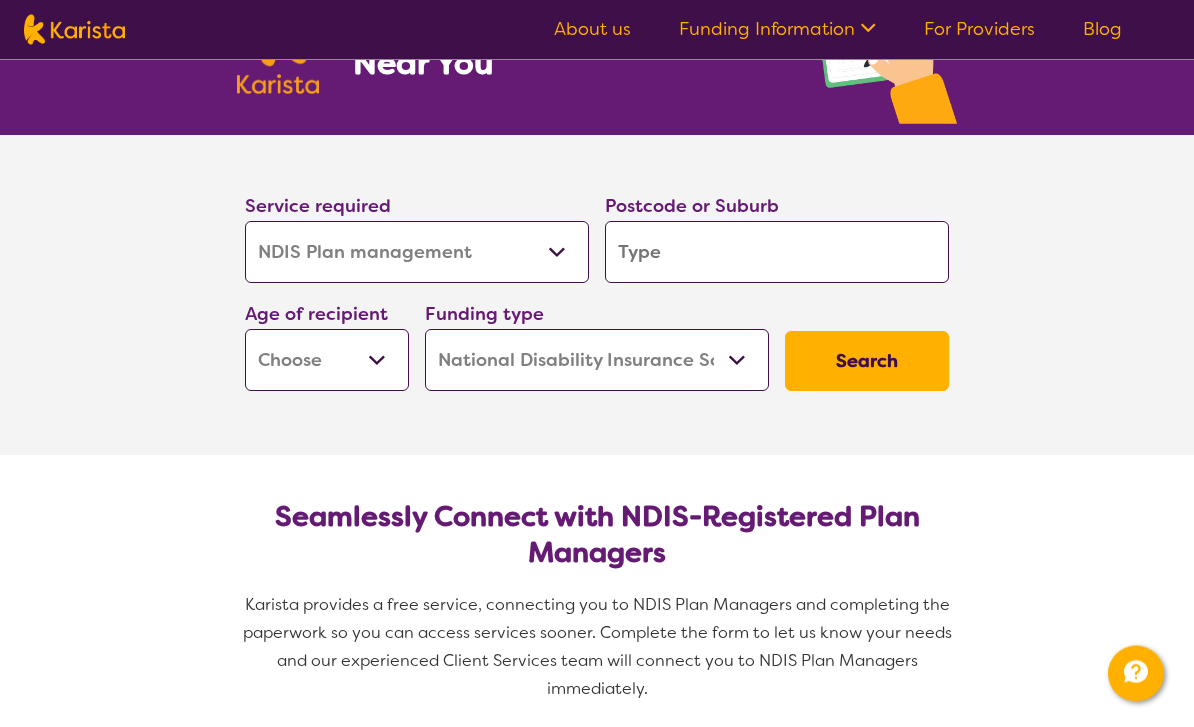 click on "Allied Health Assistant Assessment (ADHD or Autism) Behaviour support Counselling Dietitian Domestic and home help Employment Support Exercise physiology Home Care Package Provider Key Worker NDIS Plan management NDIS Support Coordination Nursing services Occupational therapy Personal care Physiotherapy Podiatry Psychology Psychosocial Recovery Coach Respite Speech therapy Support worker Supported accommodation" at bounding box center (417, 253) 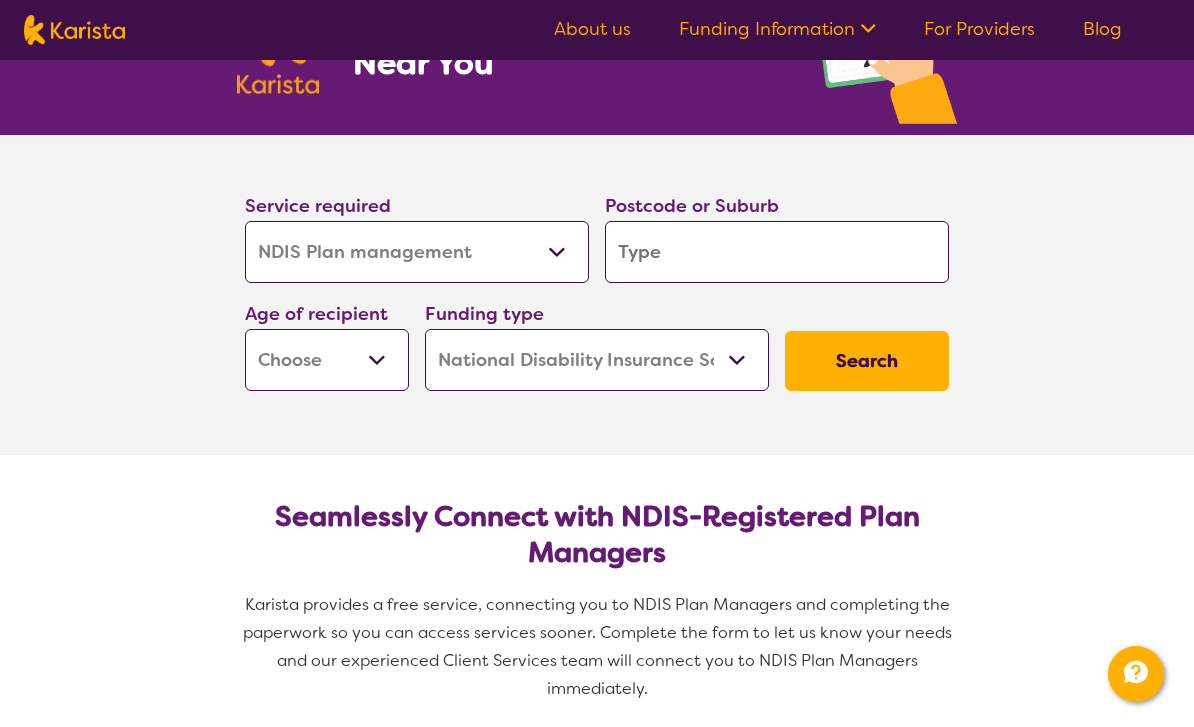 click on "Allied Health Assistant Assessment (ADHD or Autism) Behaviour support Counselling Dietitian Domestic and home help Employment Support Exercise physiology Home Care Package Provider Key Worker NDIS Plan management NDIS Support Coordination Nursing services Occupational therapy Personal care Physiotherapy Podiatry Psychology Psychosocial Recovery Coach Respite Speech therapy Support worker Supported accommodation" at bounding box center [417, 252] 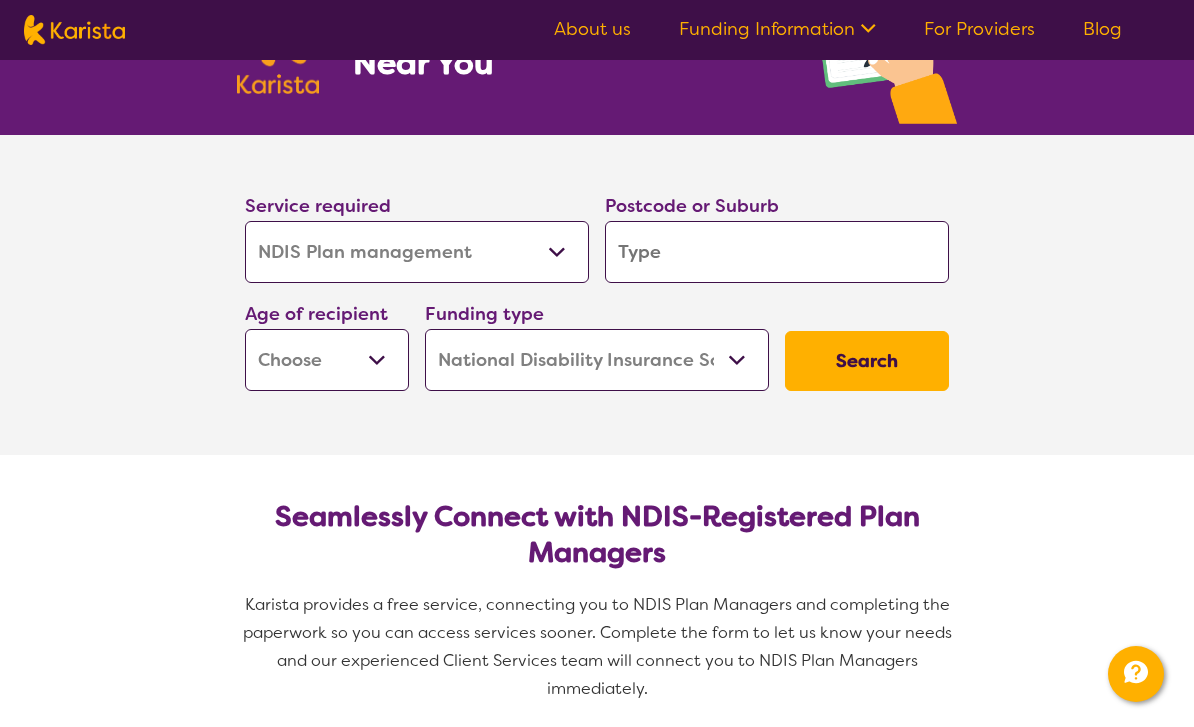 click at bounding box center [777, 252] 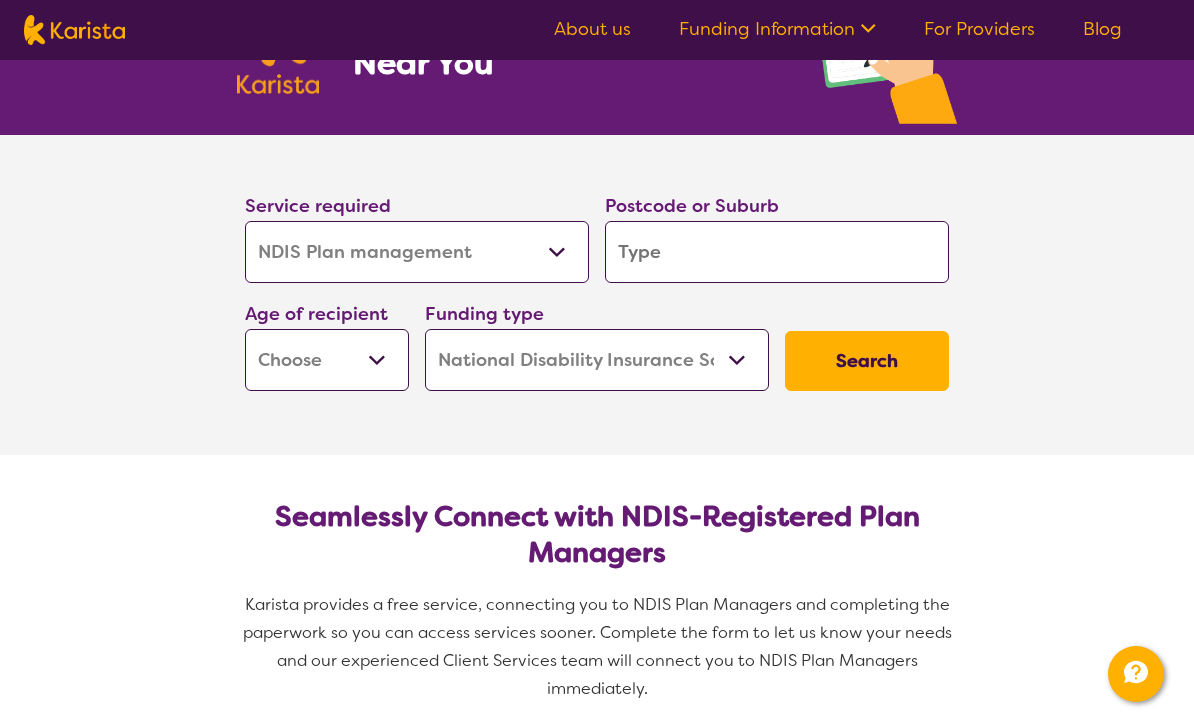 type on "6" 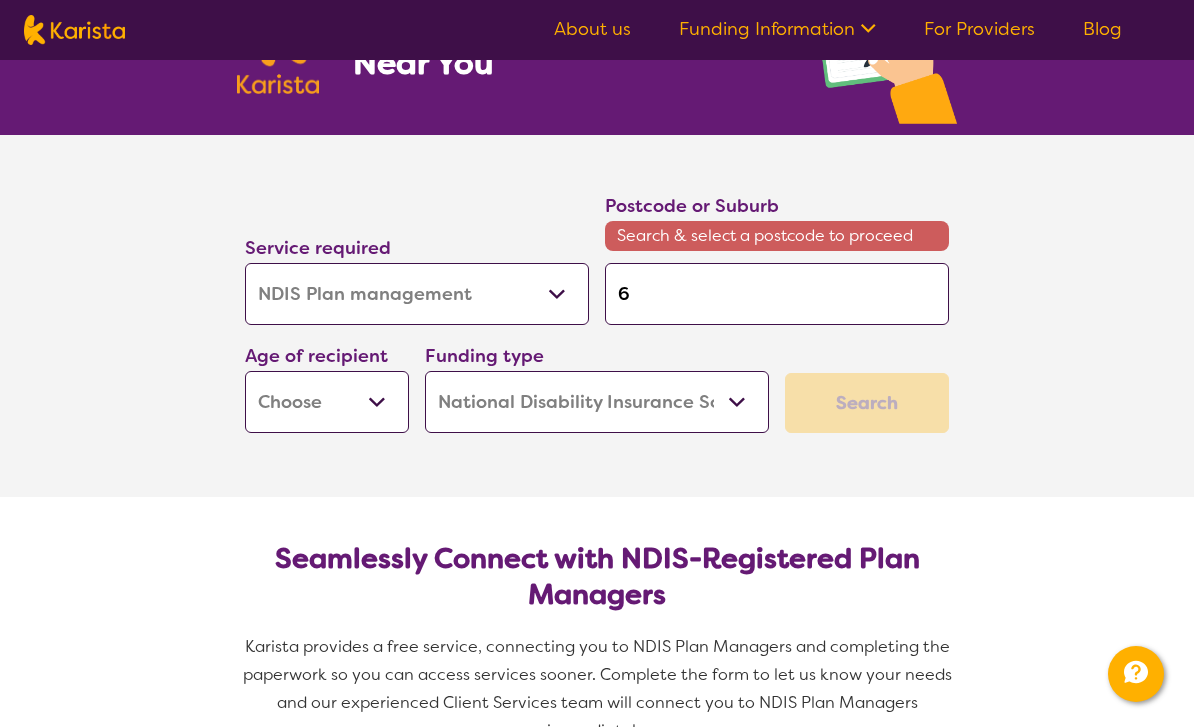 type on "61" 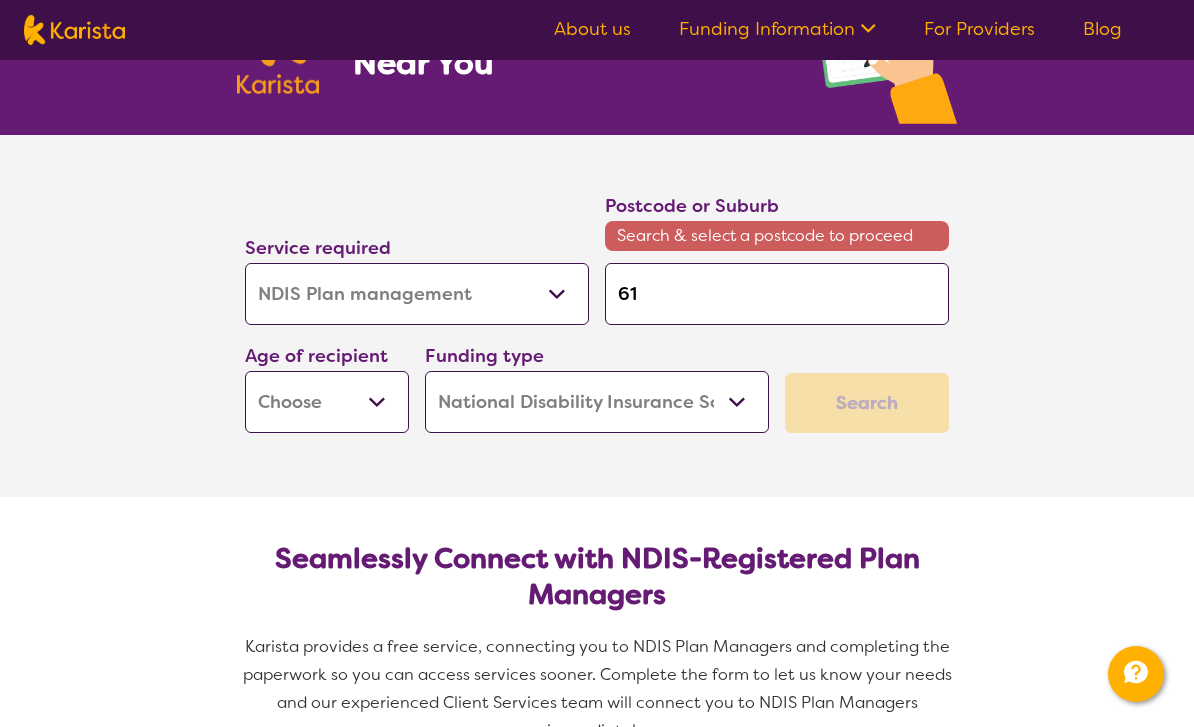 type on "616" 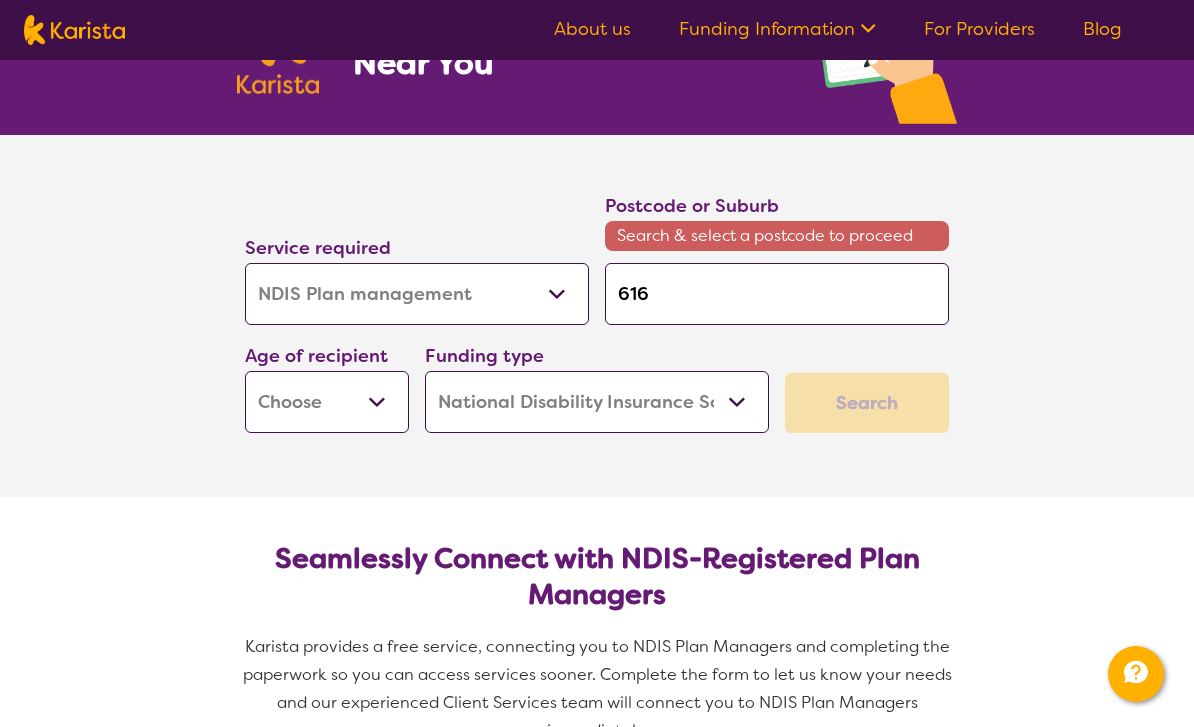type on "[POSTCODE]" 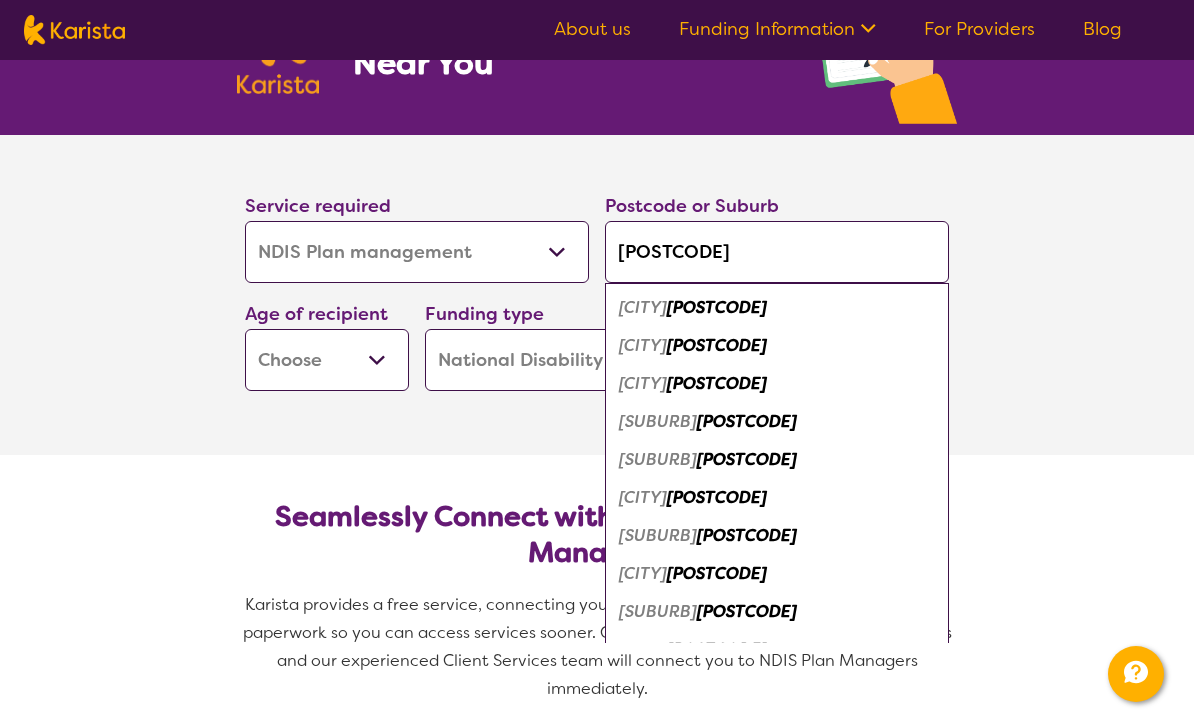 type on "[POSTCODE]" 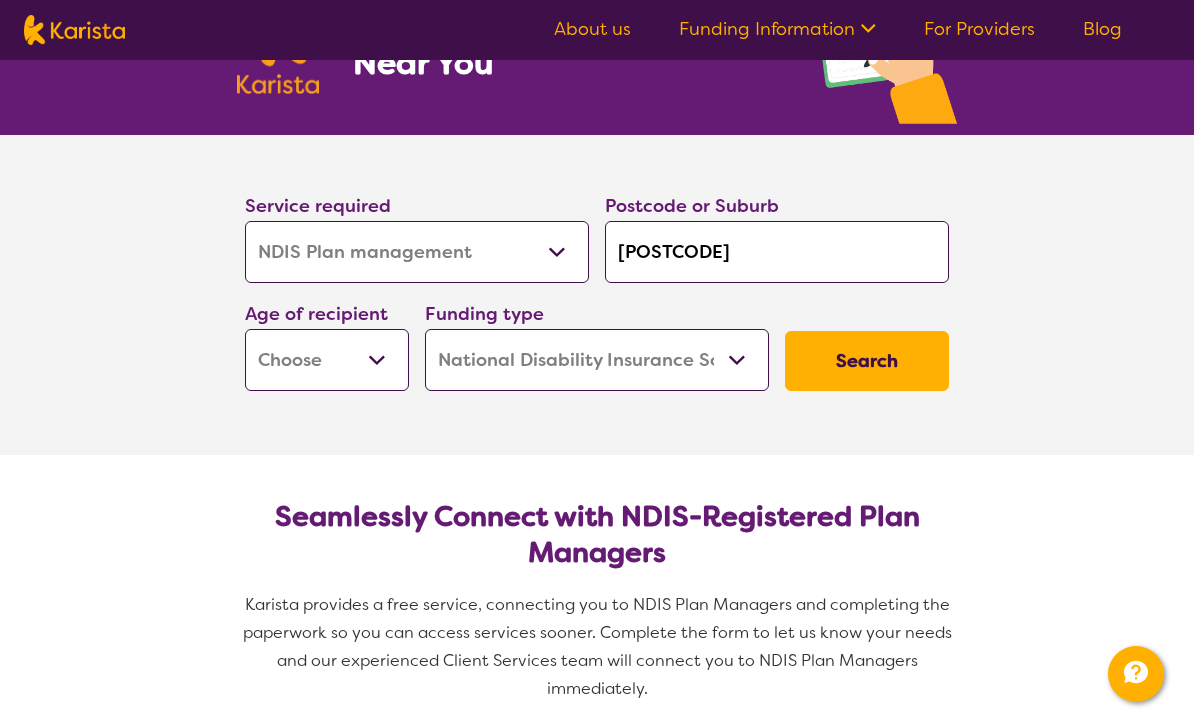 click on "Early Childhood - 0 to 9 Child - 10 to 11 Adolescent - 12 to 17 Adult - 18 to 64 Aged - 65+" at bounding box center (327, 360) 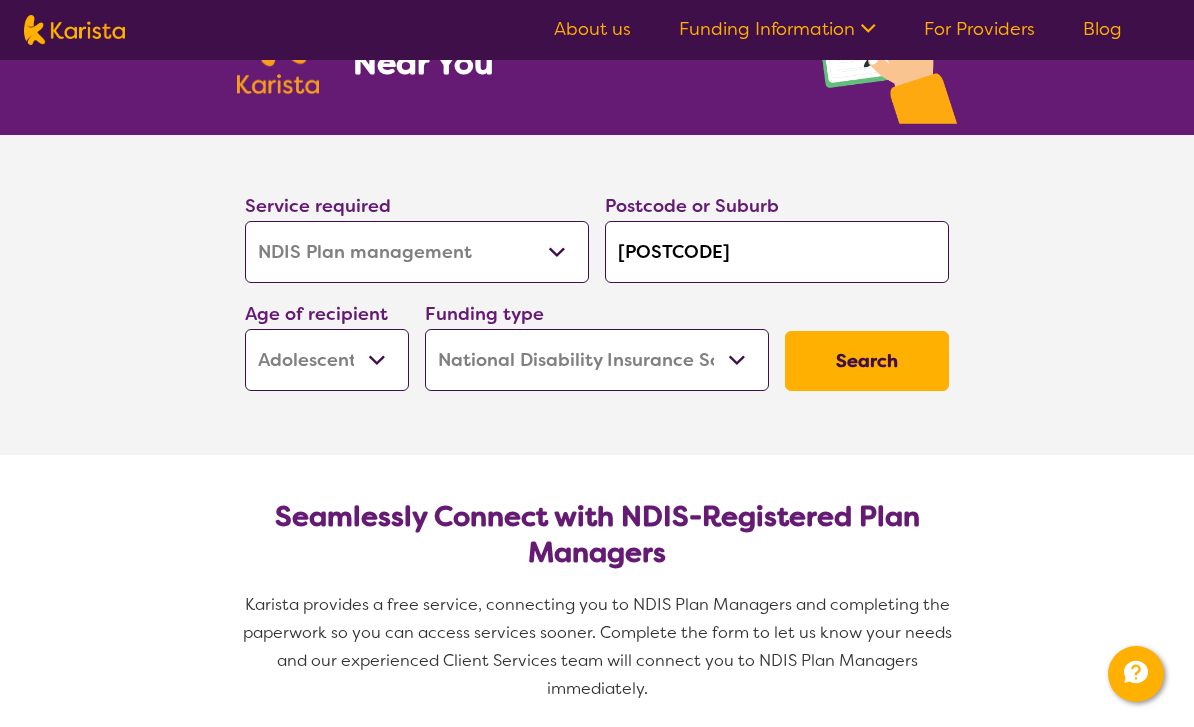 select on "AS" 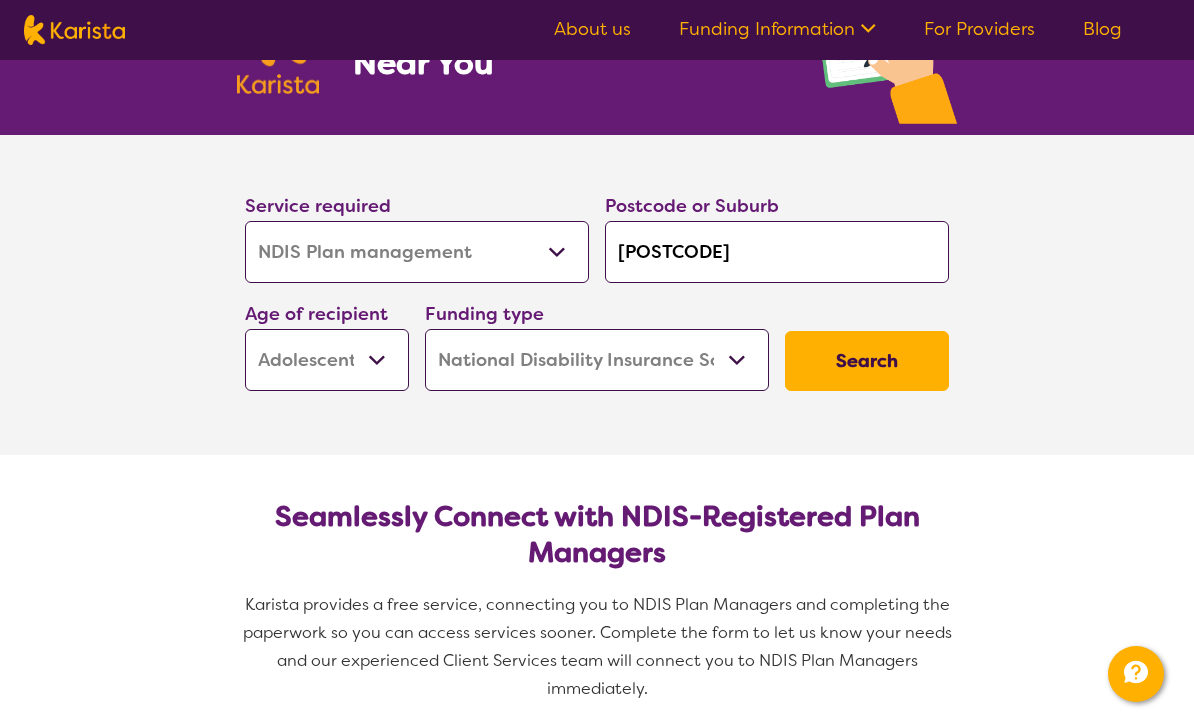 click on "Home Care Package (HCP) National Disability Insurance Scheme (NDIS) I don't know" at bounding box center (597, 360) 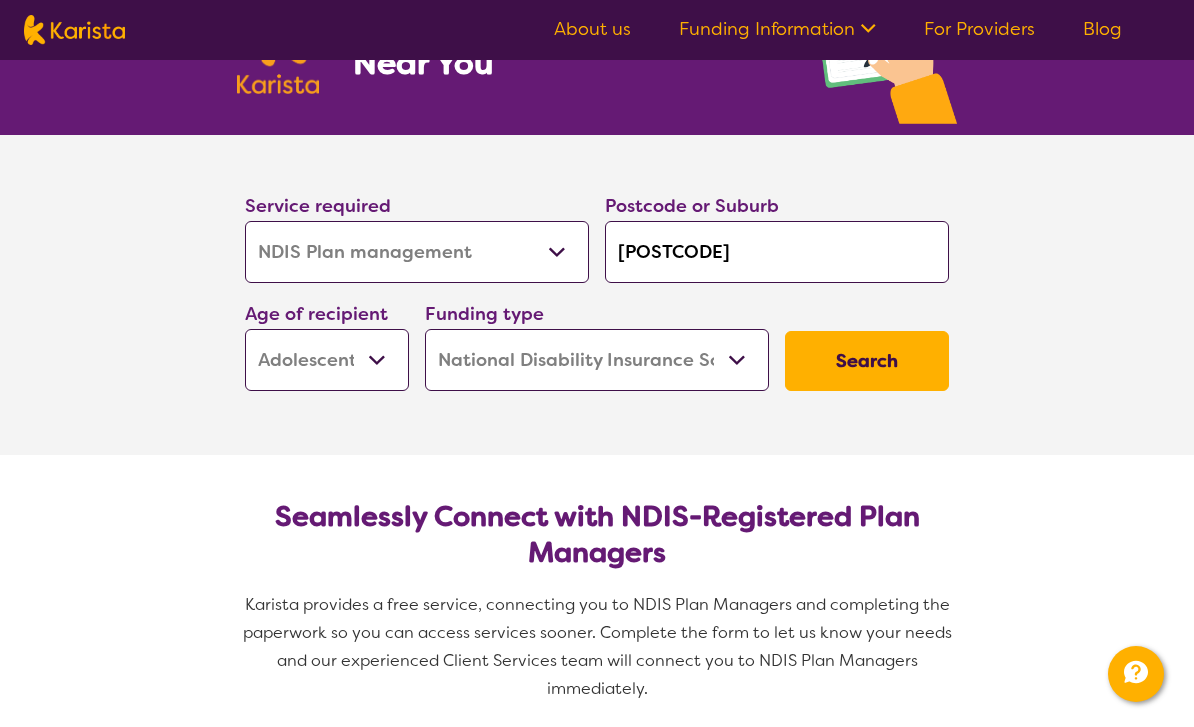 click on "Search" at bounding box center (867, 361) 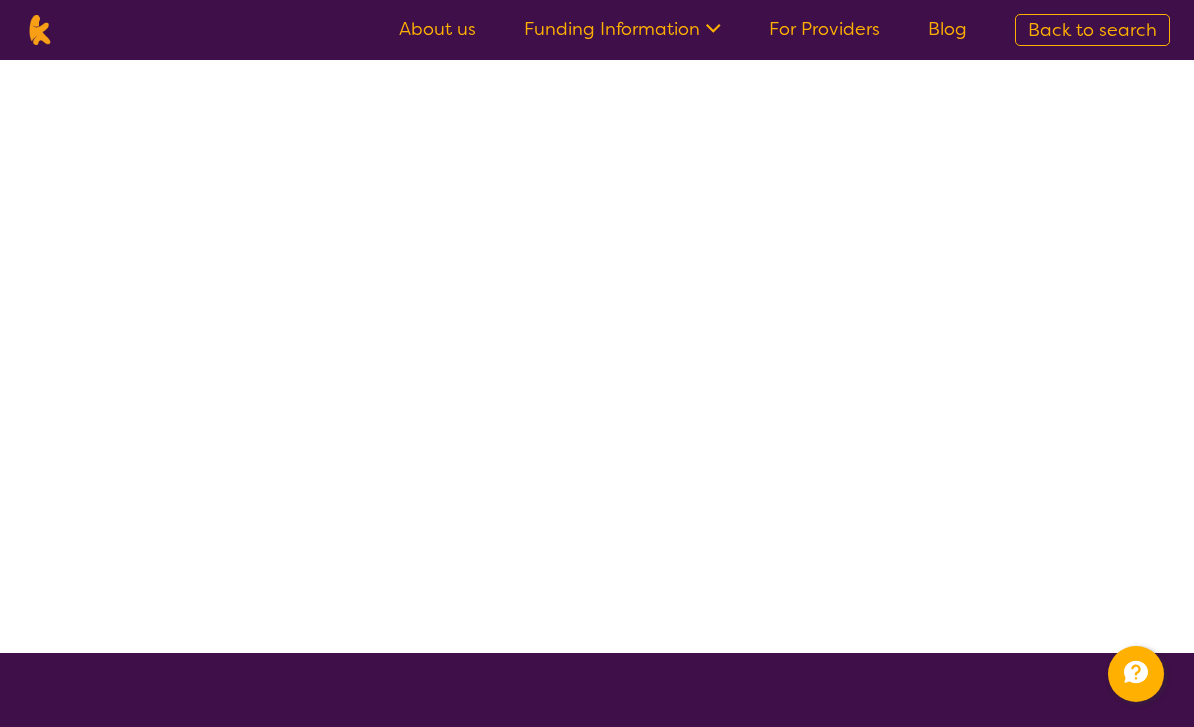 scroll, scrollTop: 0, scrollLeft: 0, axis: both 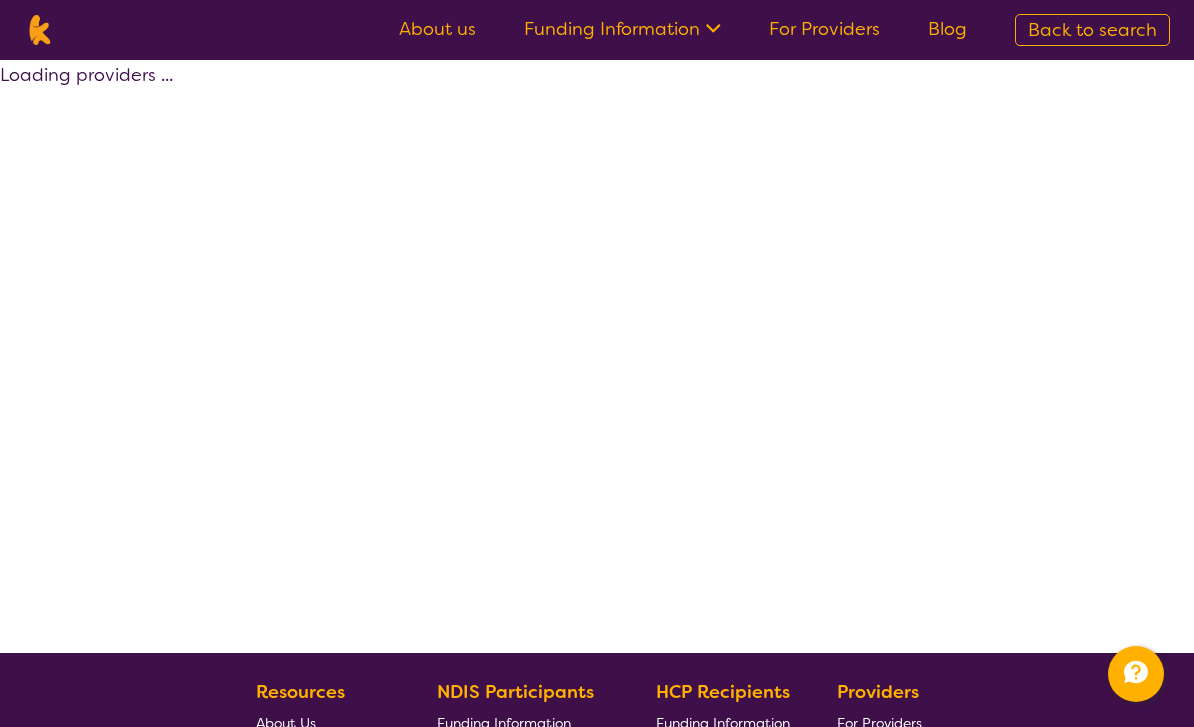 select on "by_score" 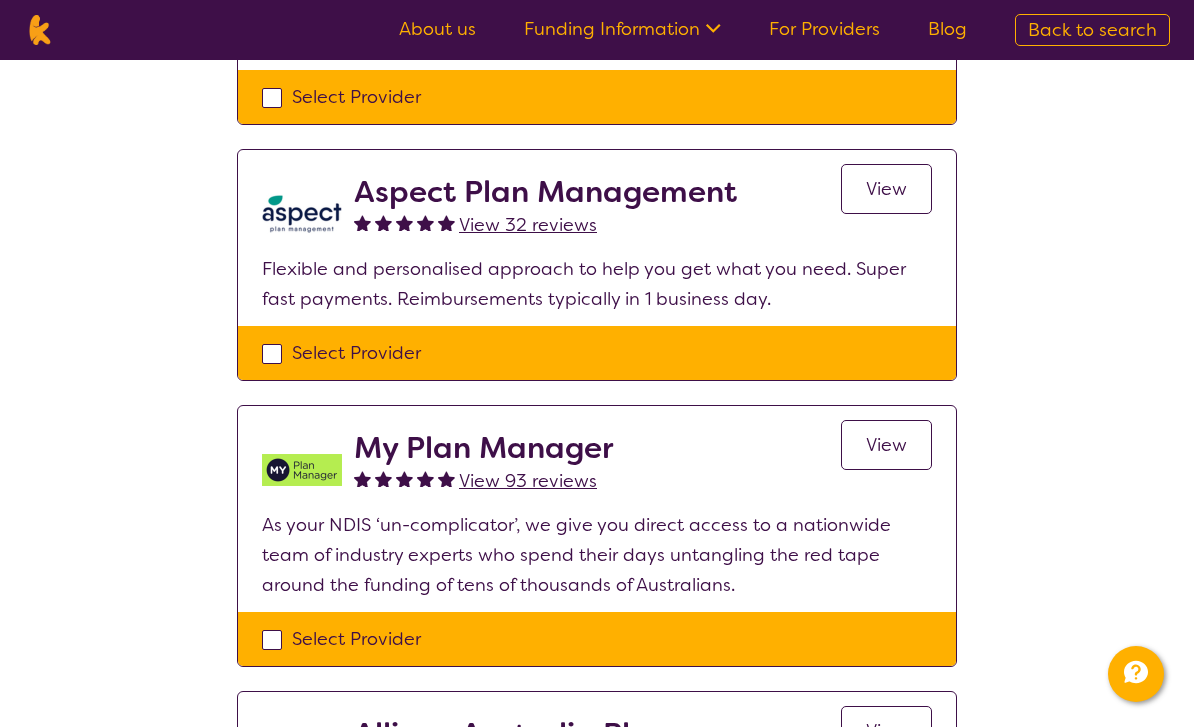 scroll, scrollTop: 668, scrollLeft: 0, axis: vertical 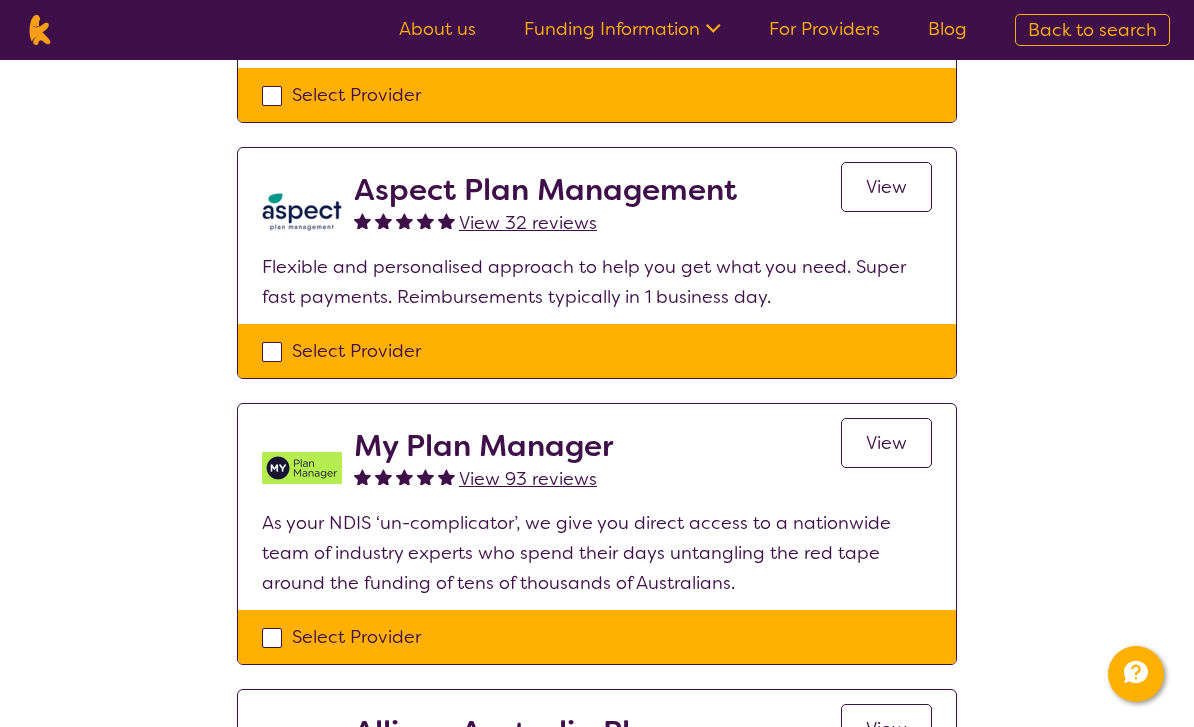 click on "View   93   reviews" at bounding box center [528, 479] 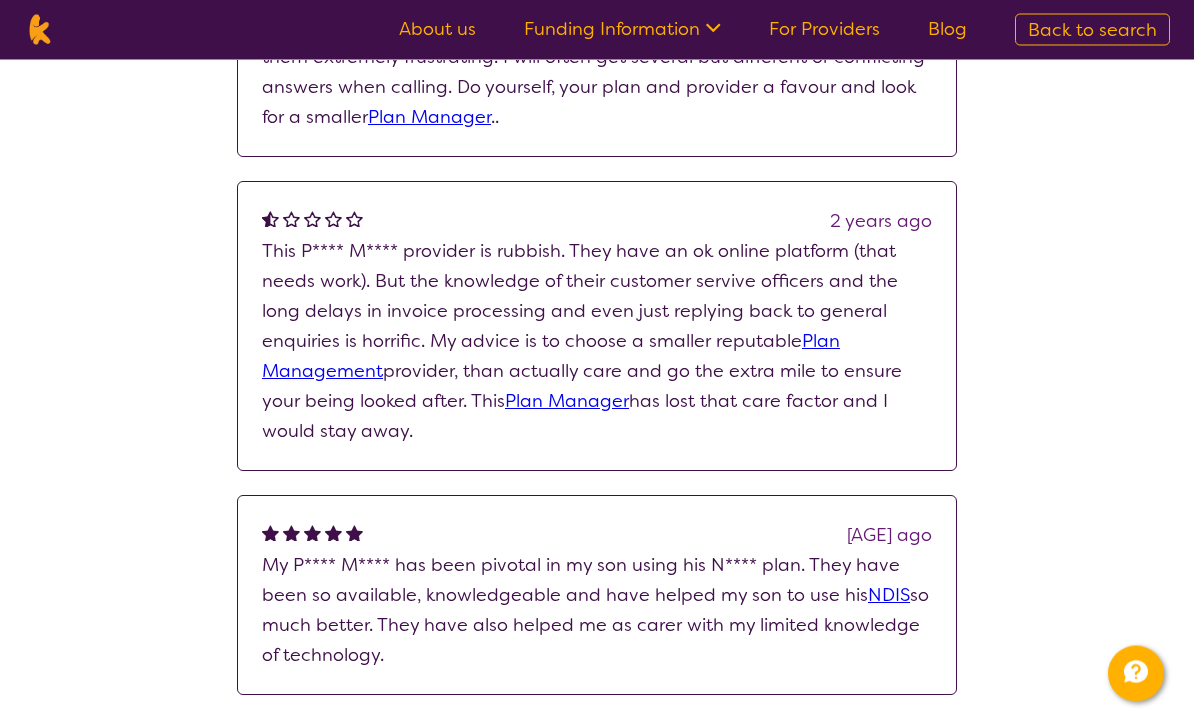 scroll, scrollTop: 1253, scrollLeft: 0, axis: vertical 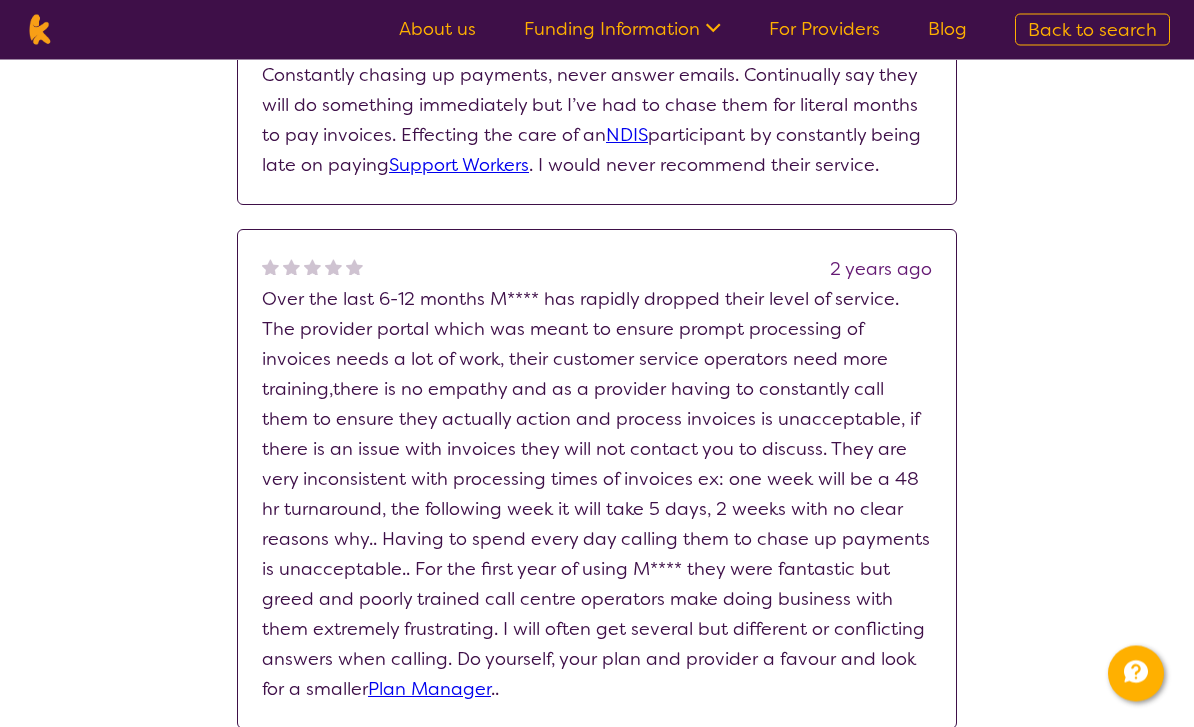 select on "by_score" 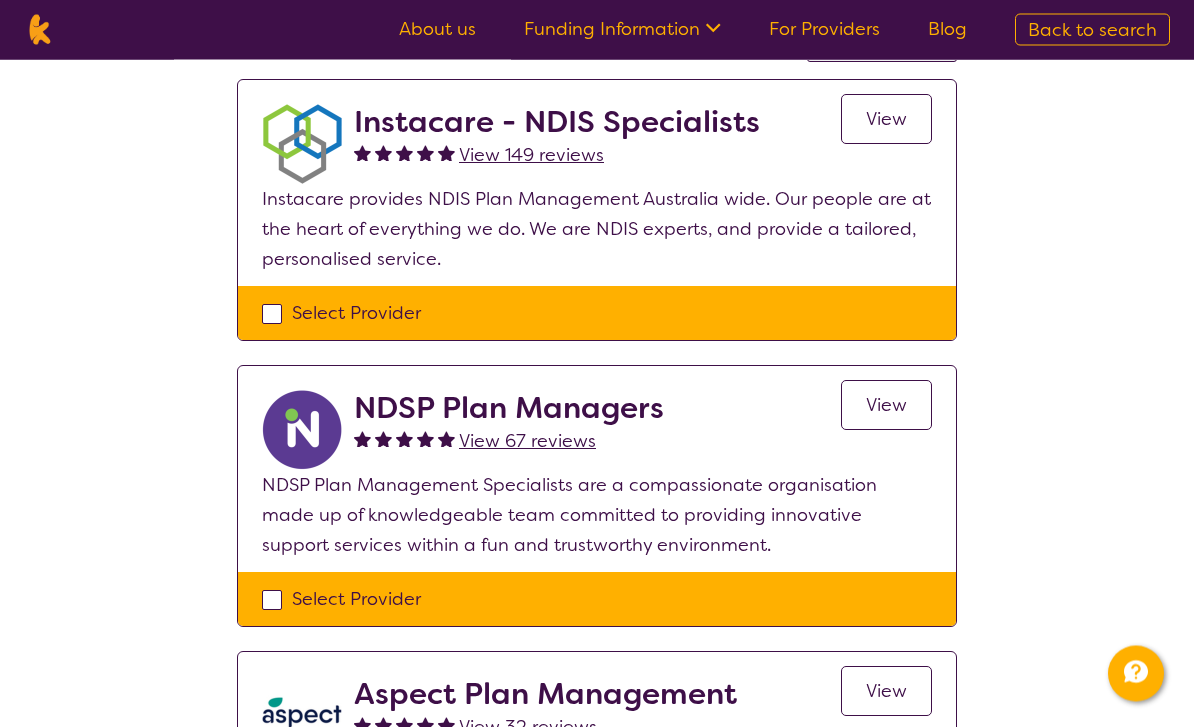 scroll, scrollTop: 149, scrollLeft: 0, axis: vertical 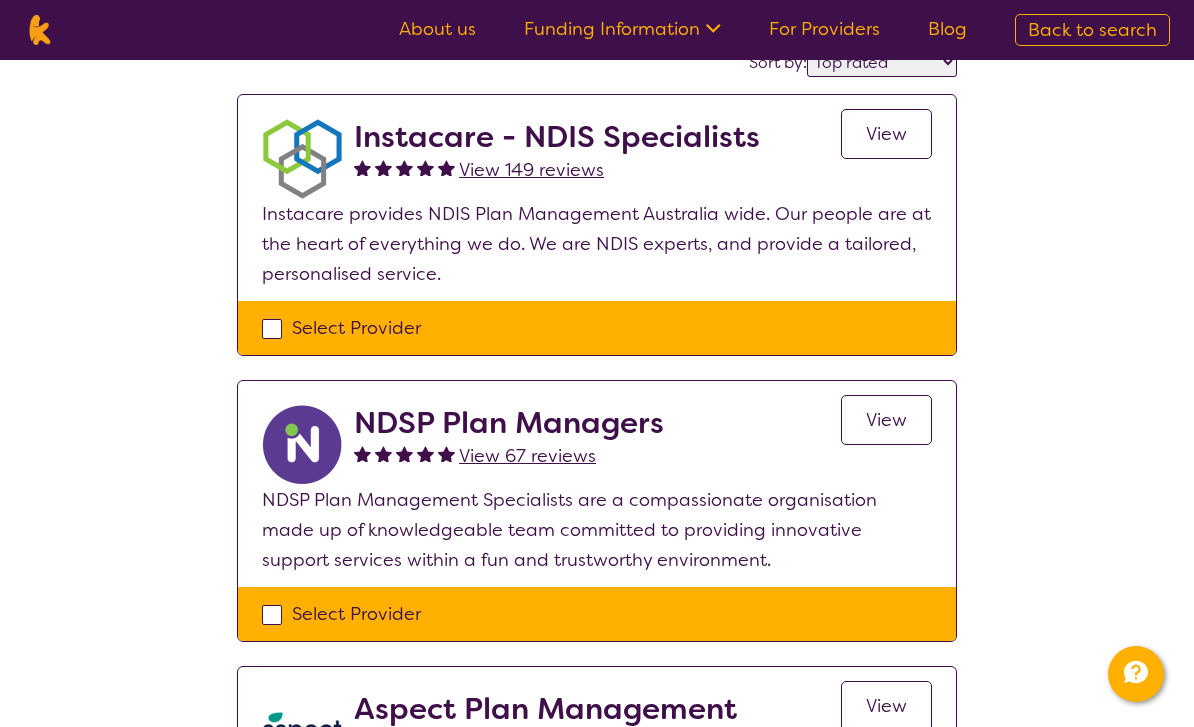 click on "NDSP Plan Managers" at bounding box center (509, 423) 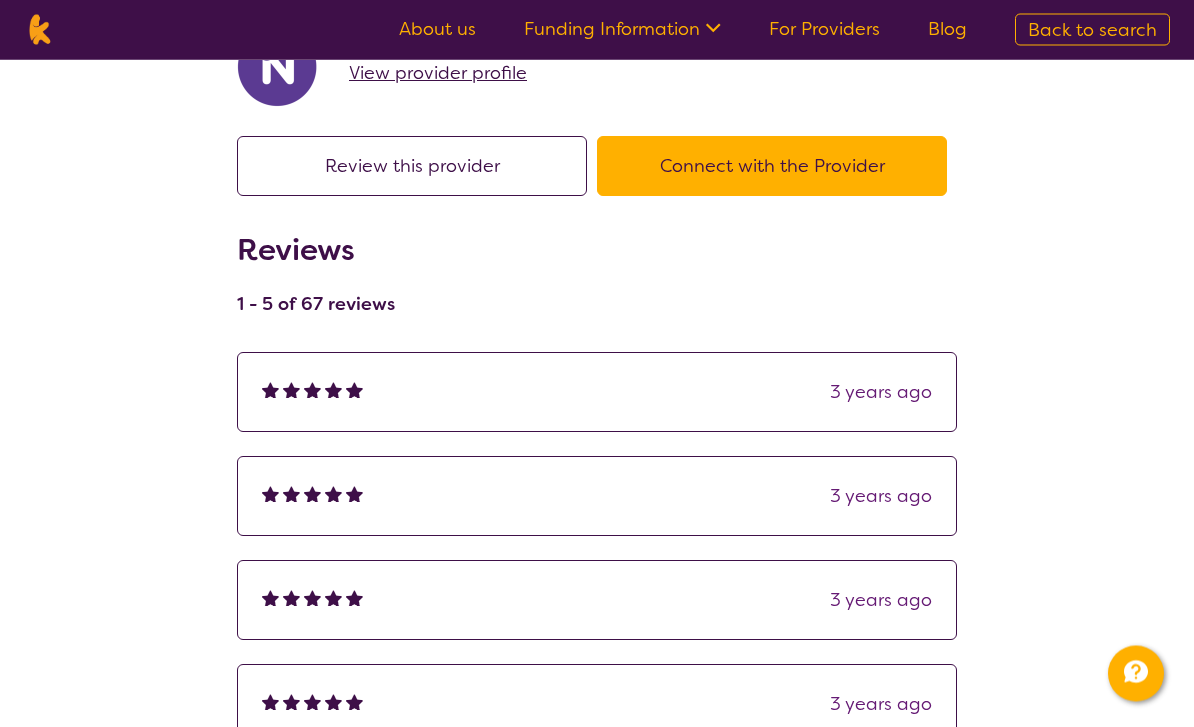 scroll, scrollTop: 94, scrollLeft: 0, axis: vertical 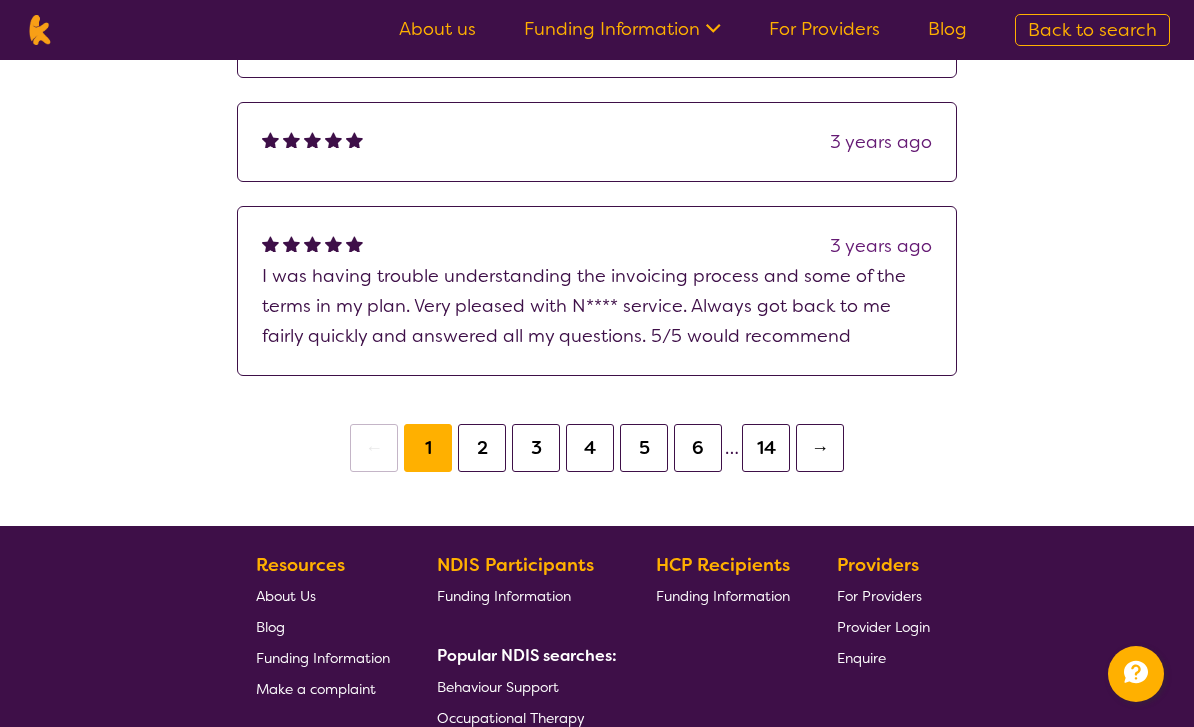 click on "→" at bounding box center [820, 448] 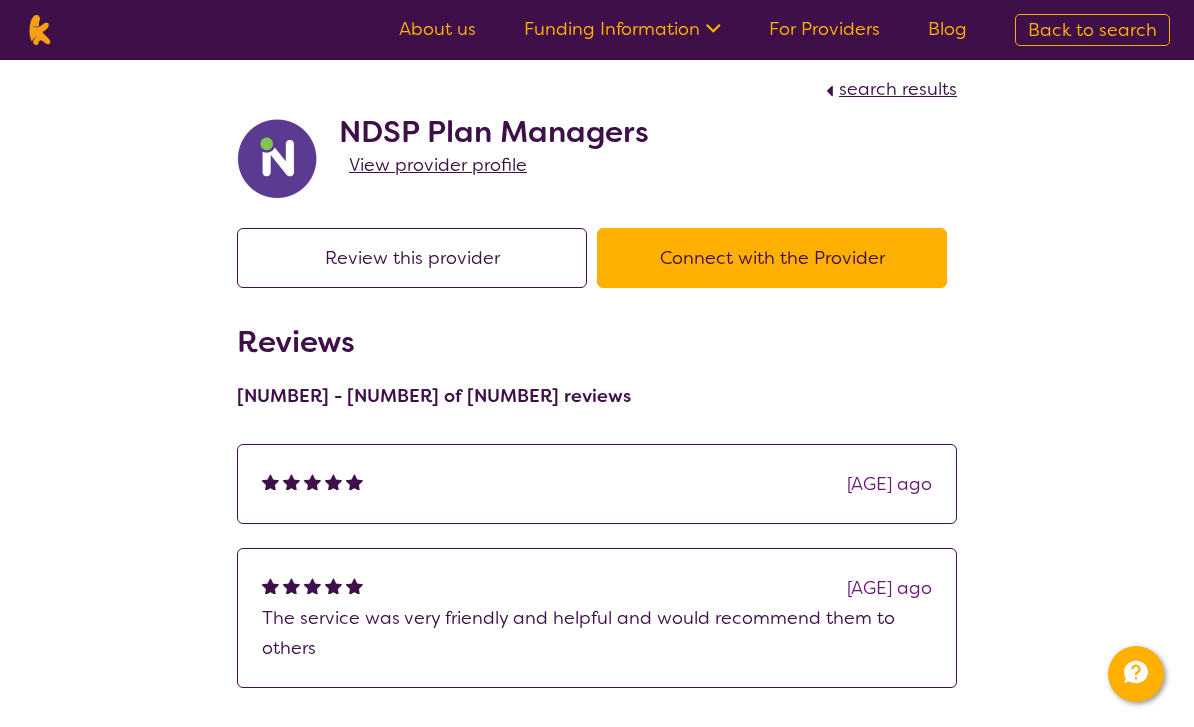 scroll, scrollTop: 0, scrollLeft: 0, axis: both 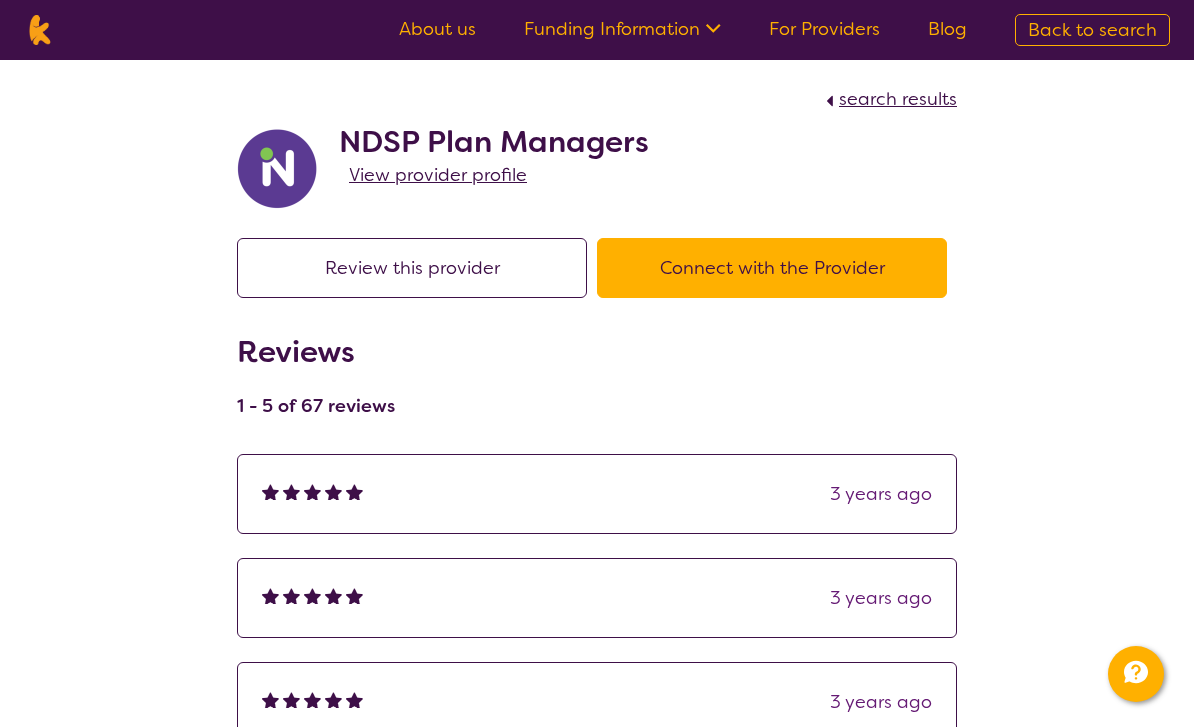 select on "by_score" 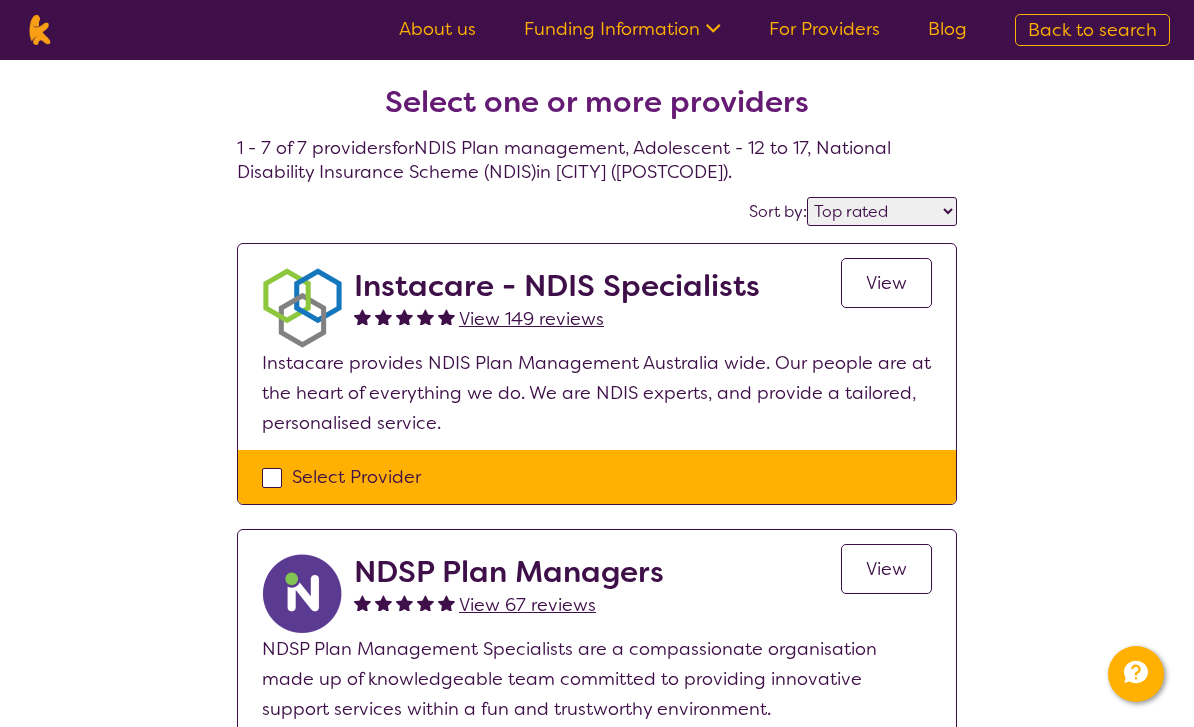 scroll, scrollTop: 149, scrollLeft: 0, axis: vertical 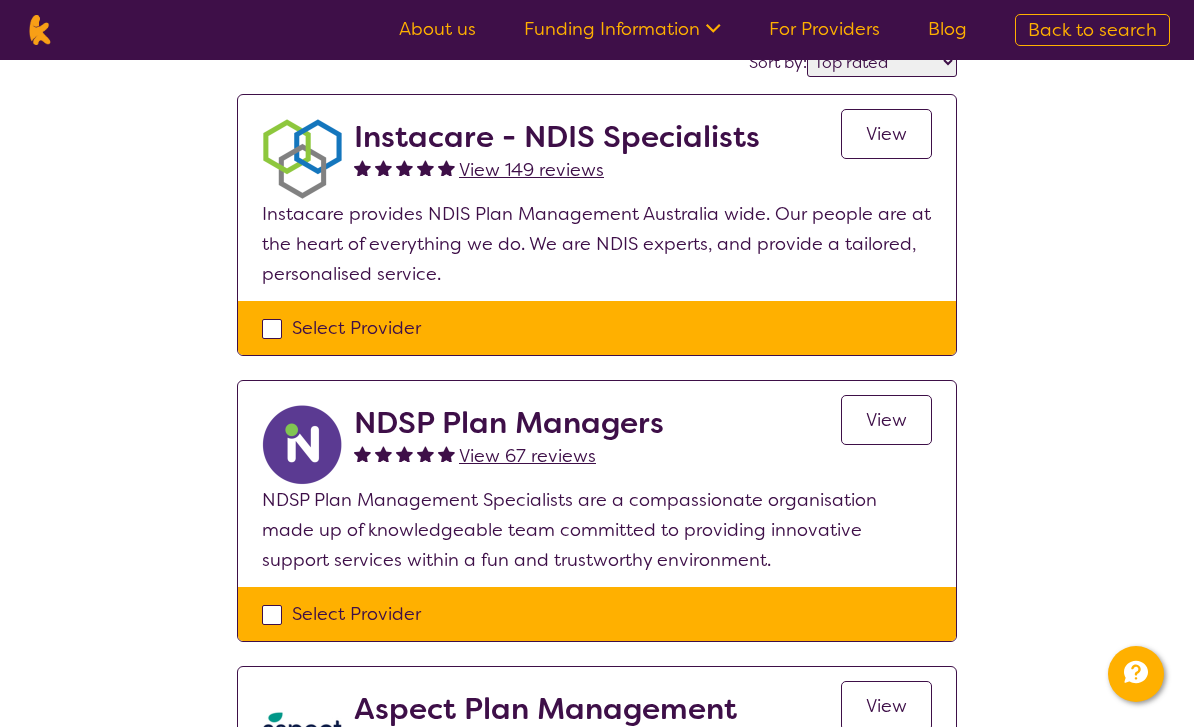 click on "View   67   reviews" at bounding box center [527, 456] 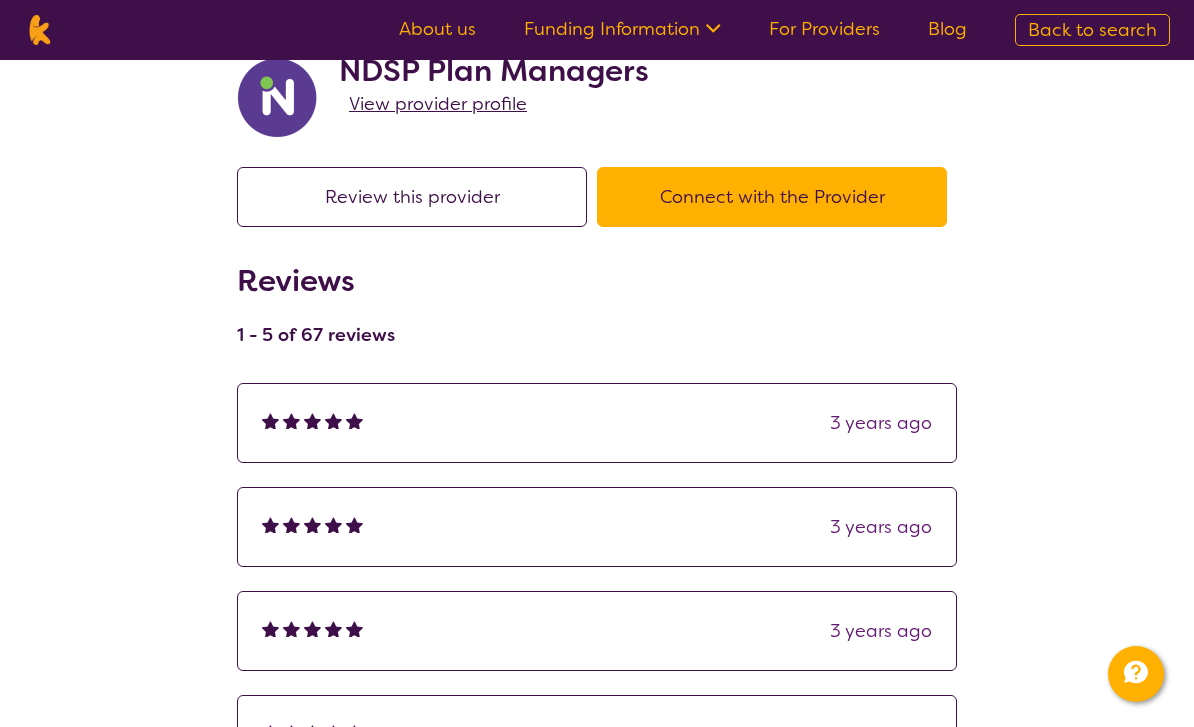 scroll, scrollTop: 0, scrollLeft: 0, axis: both 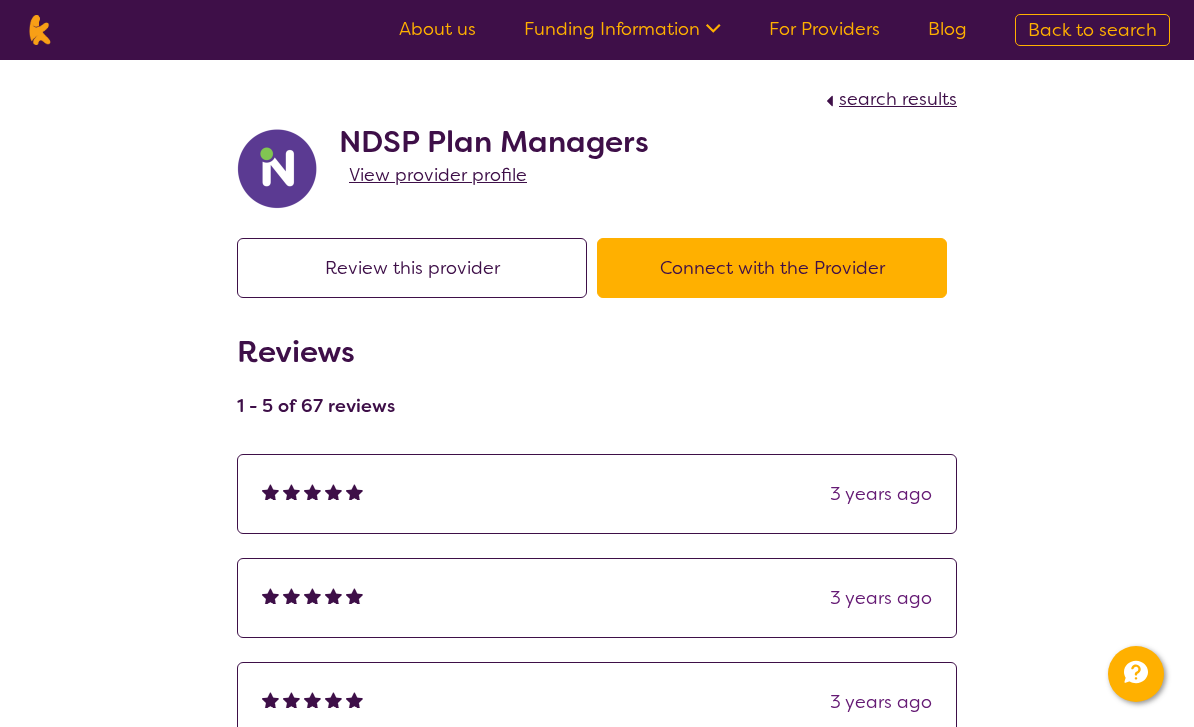 select on "by_score" 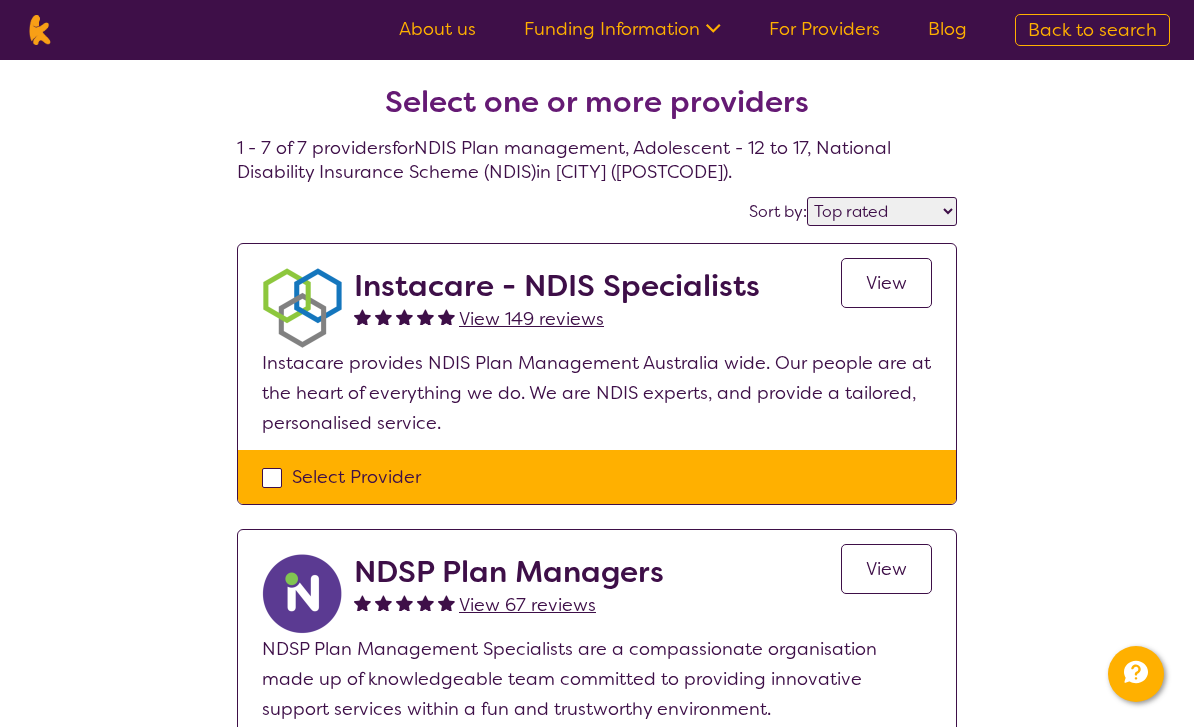 scroll, scrollTop: 149, scrollLeft: 0, axis: vertical 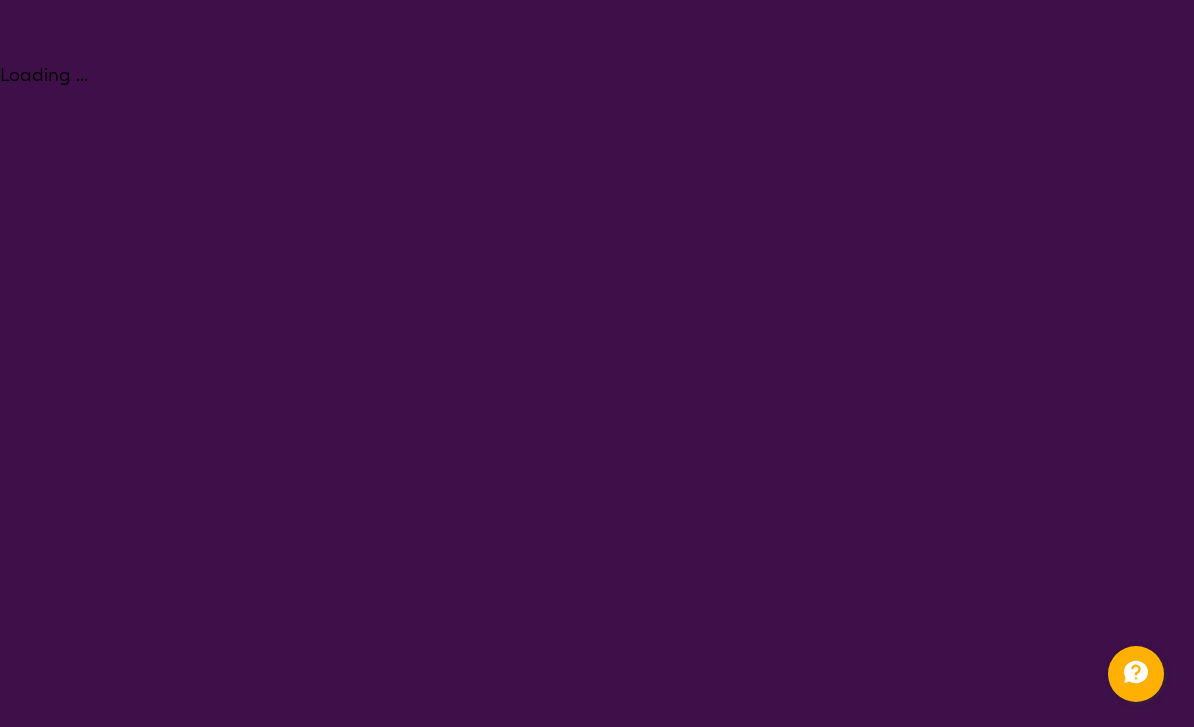 select on "NDIS Plan management" 